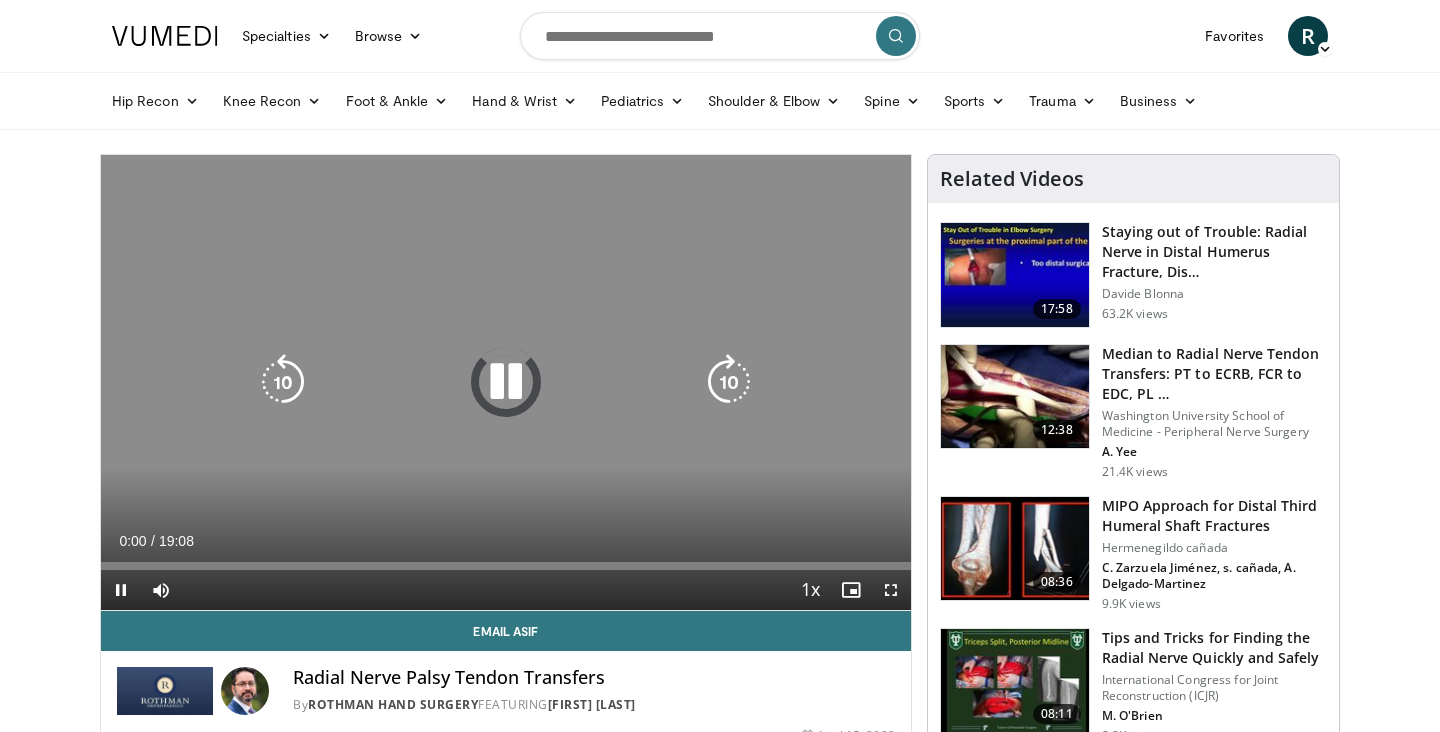scroll, scrollTop: 0, scrollLeft: 0, axis: both 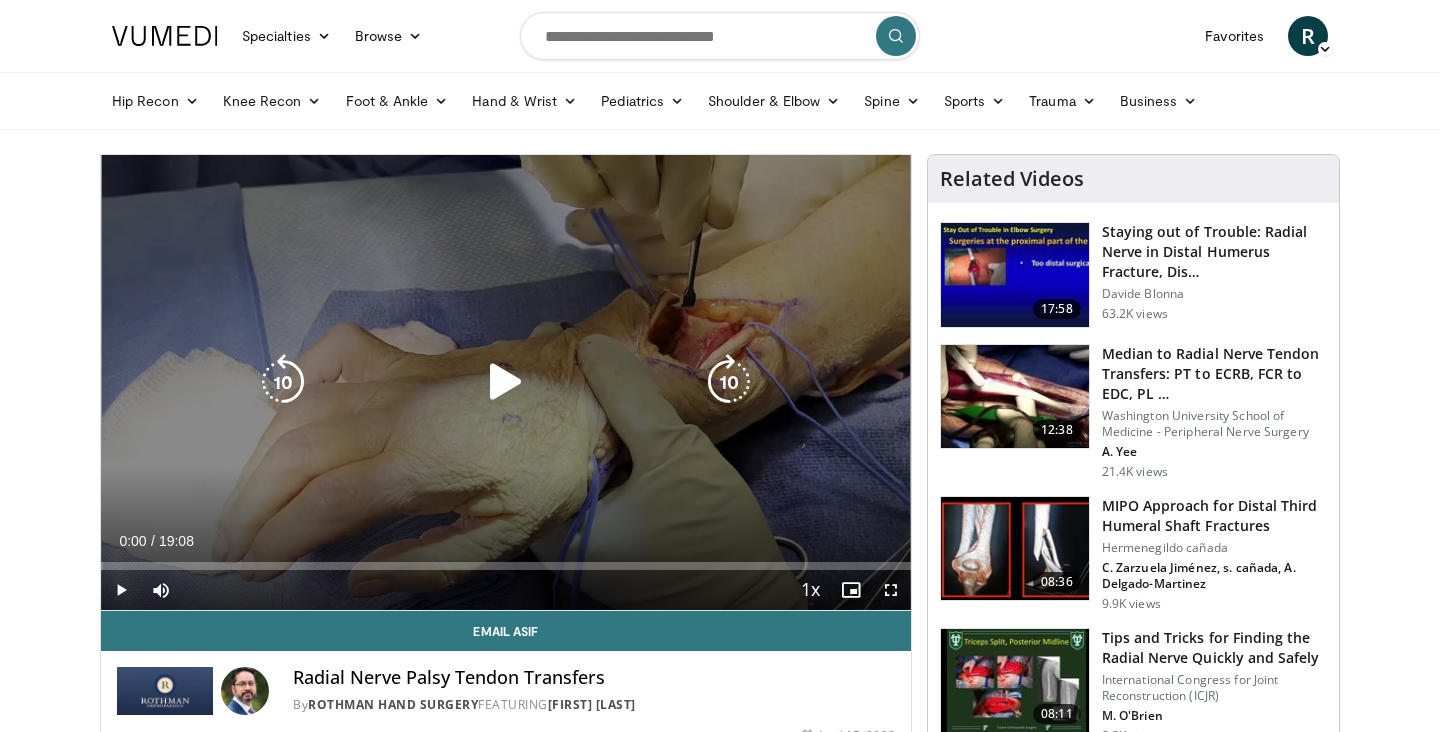 click at bounding box center [506, 382] 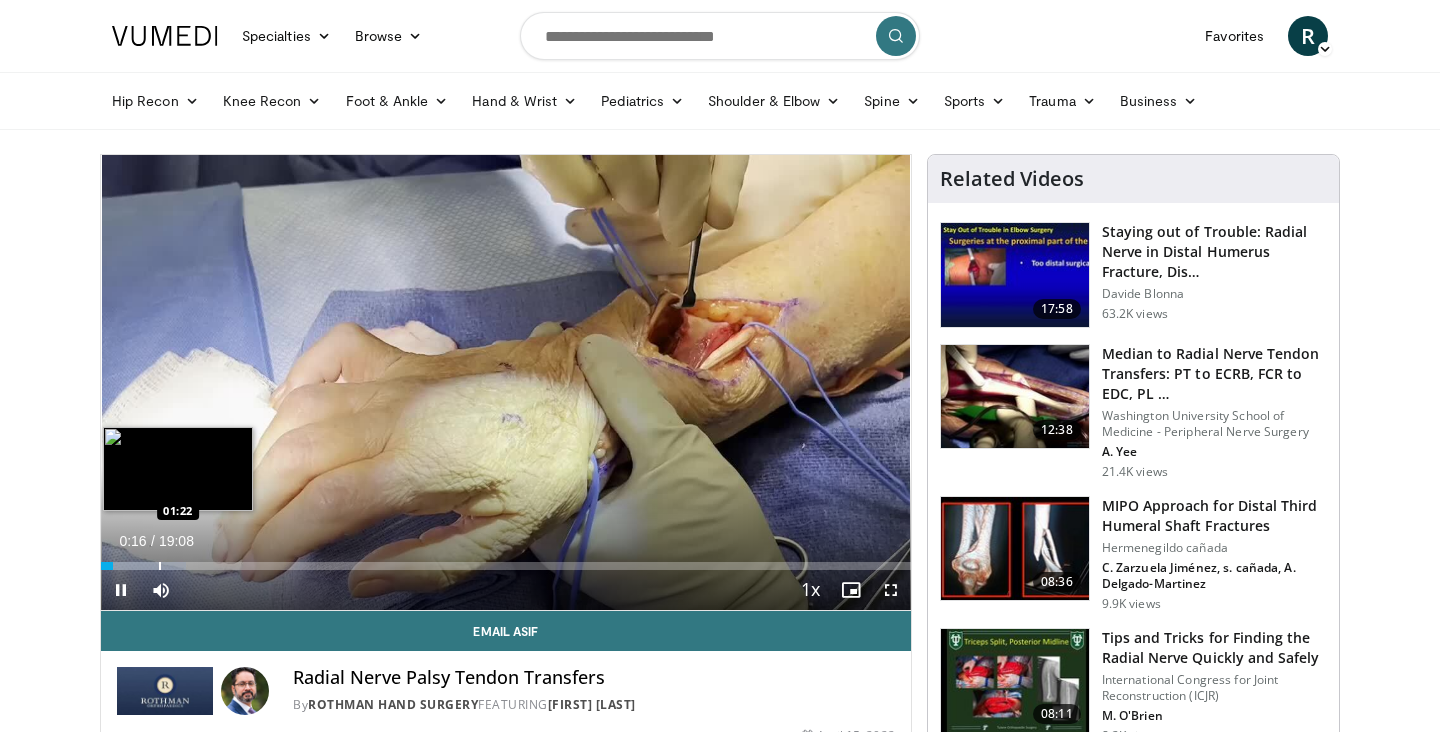 click at bounding box center [160, 566] 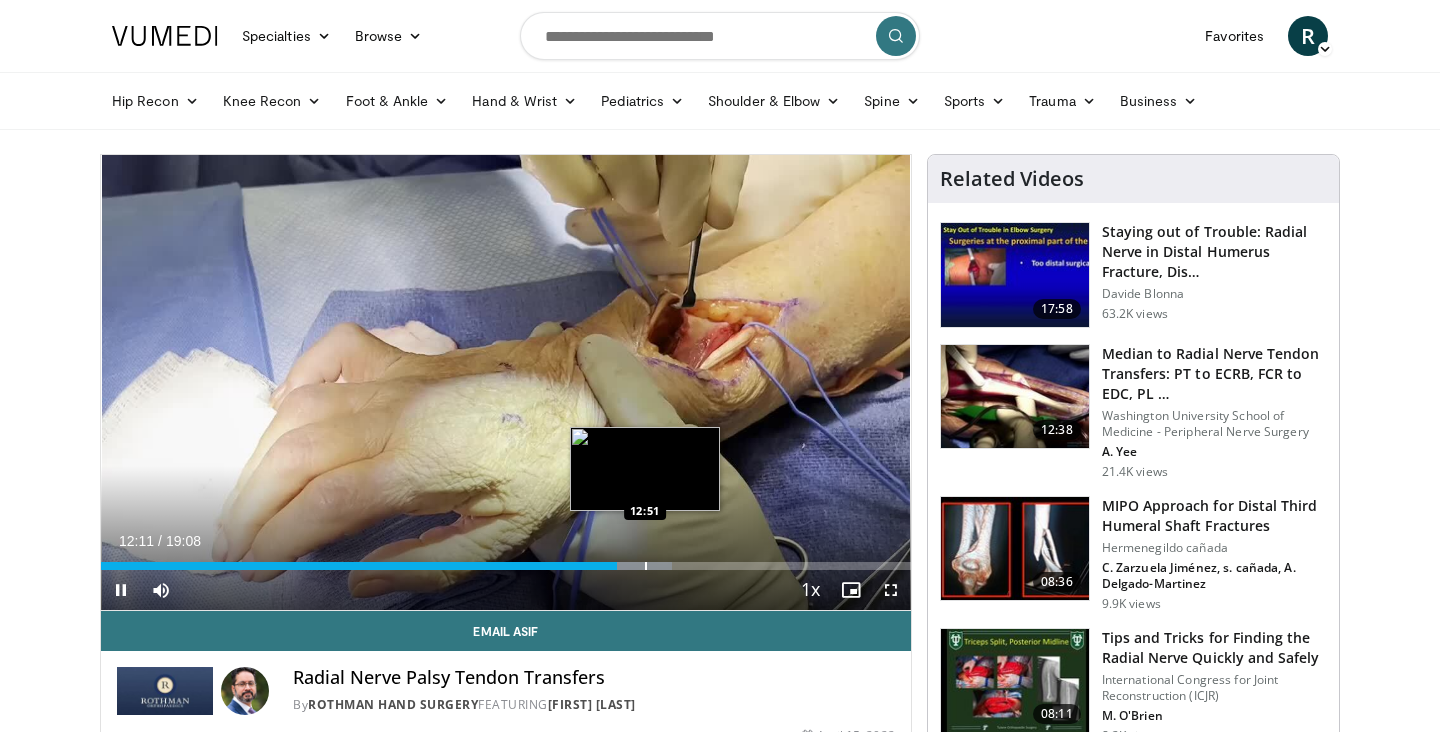 click at bounding box center [646, 566] 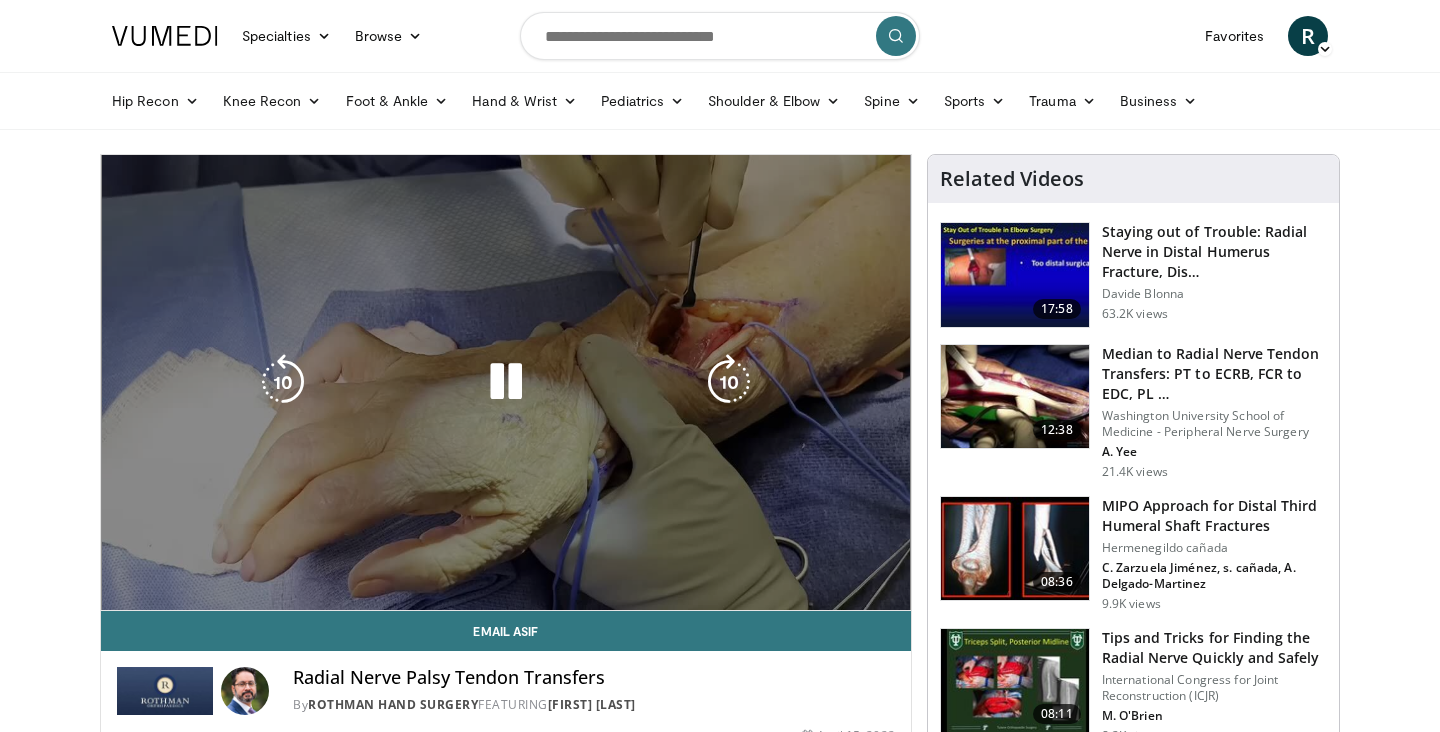 click at bounding box center (627, 606) 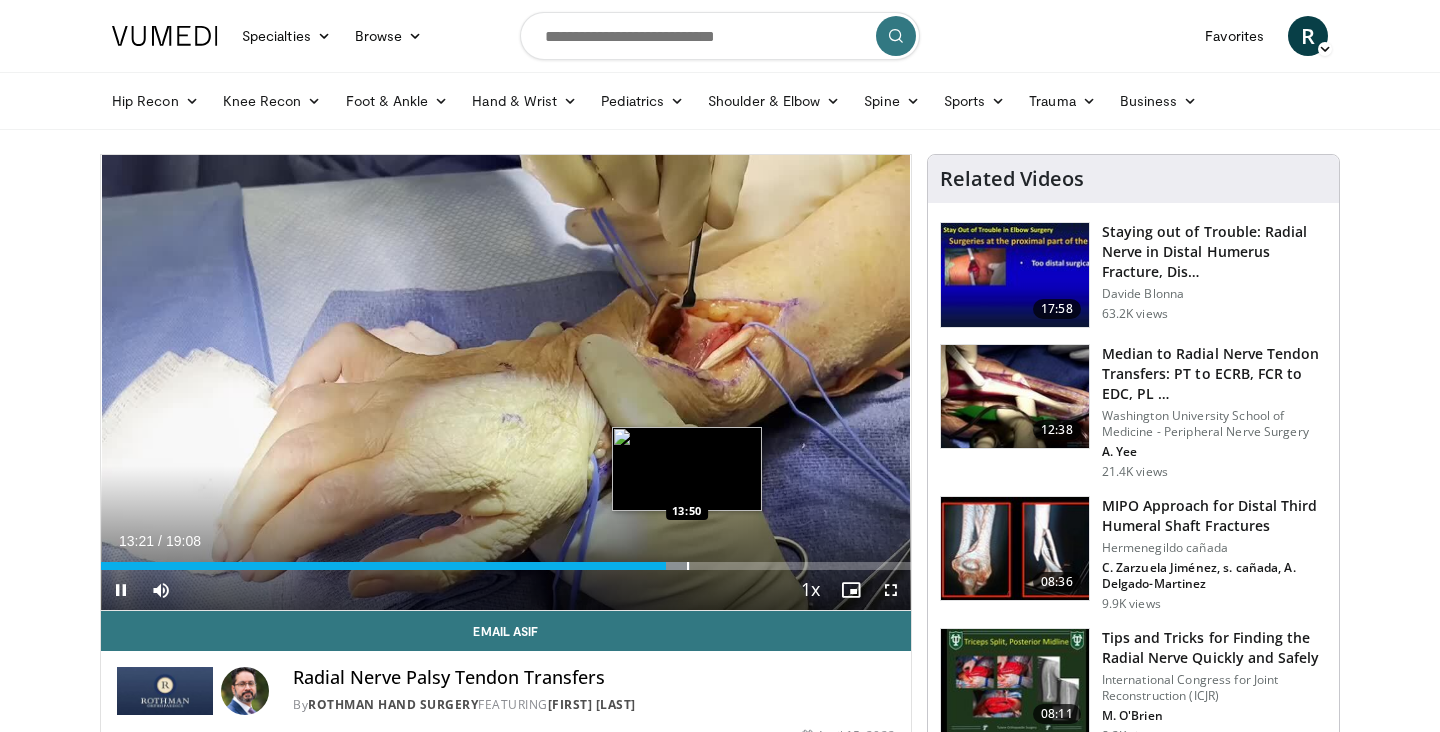 click on "10 seconds
Tap to unmute" at bounding box center (506, 382) 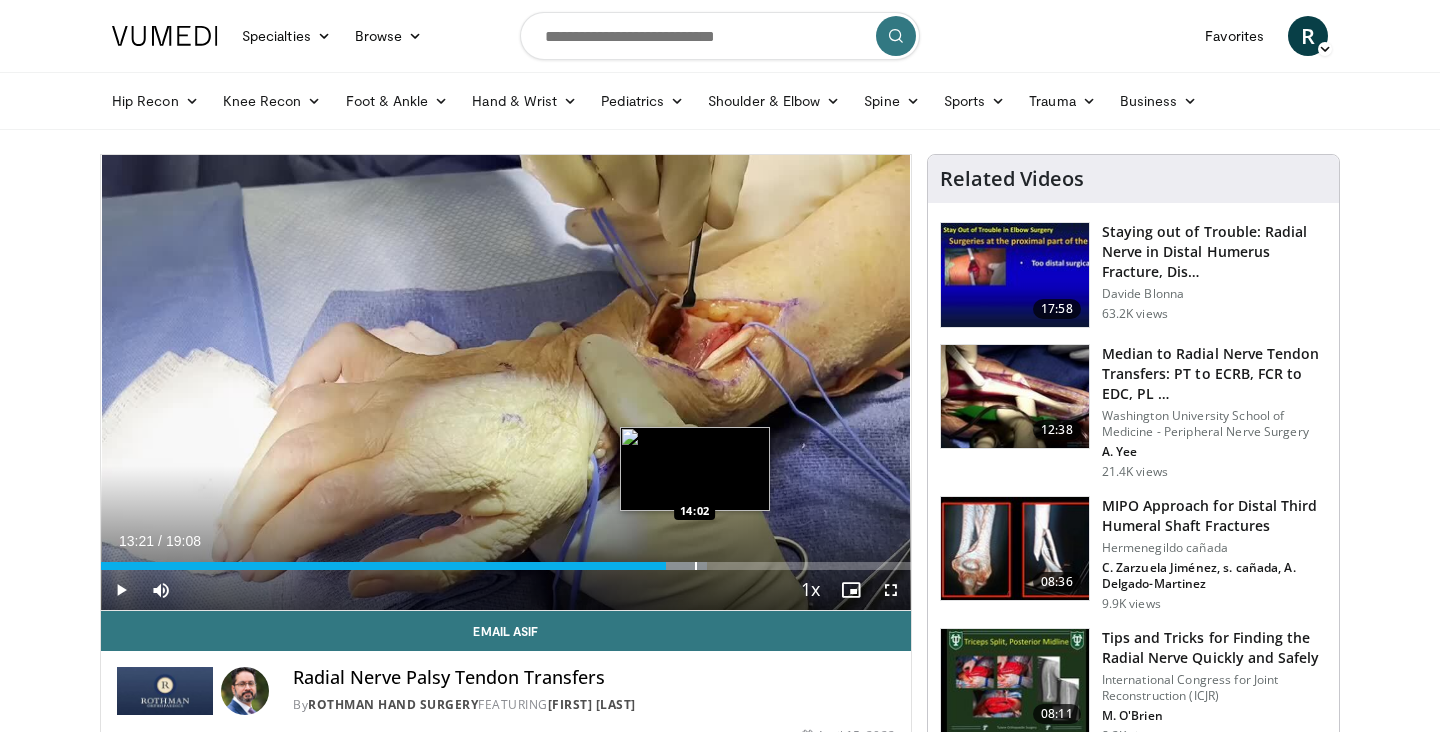 click at bounding box center (696, 566) 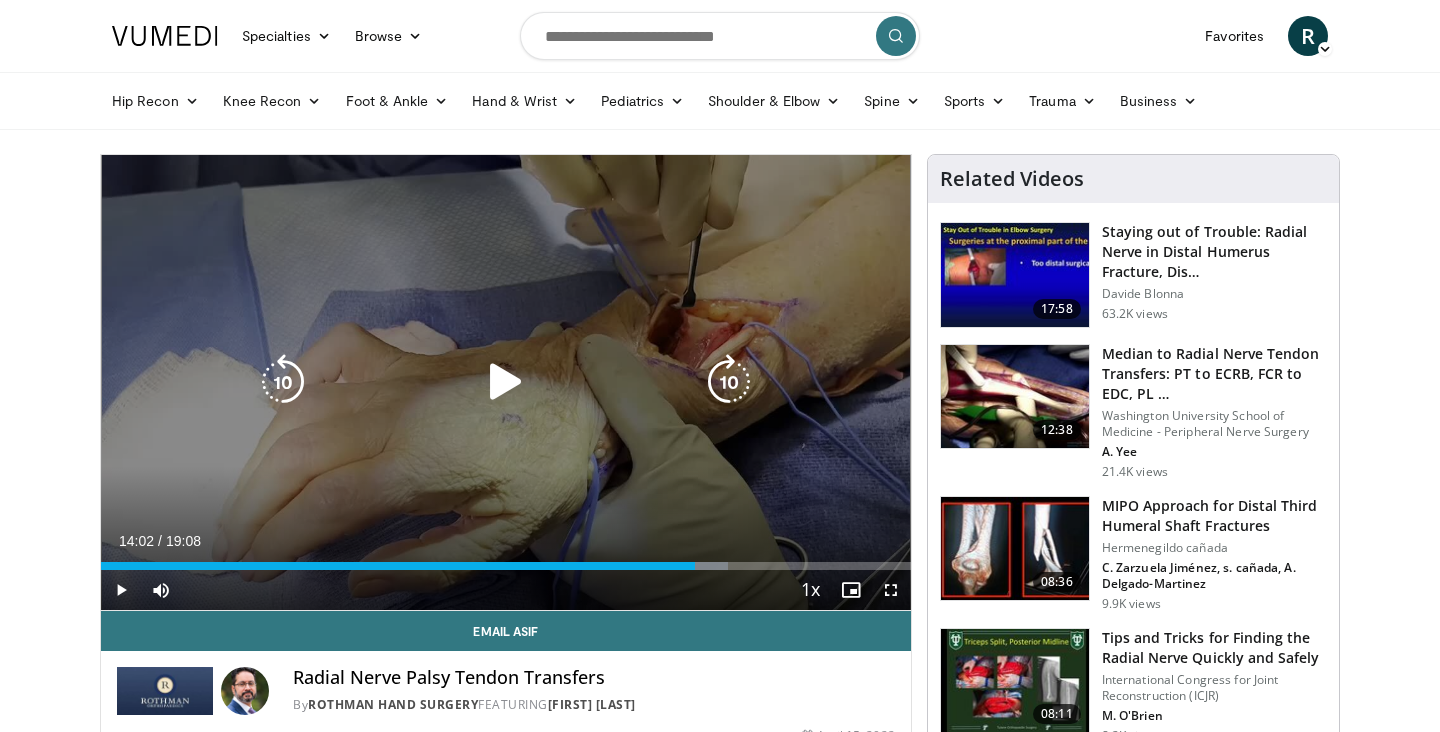 click at bounding box center (506, 382) 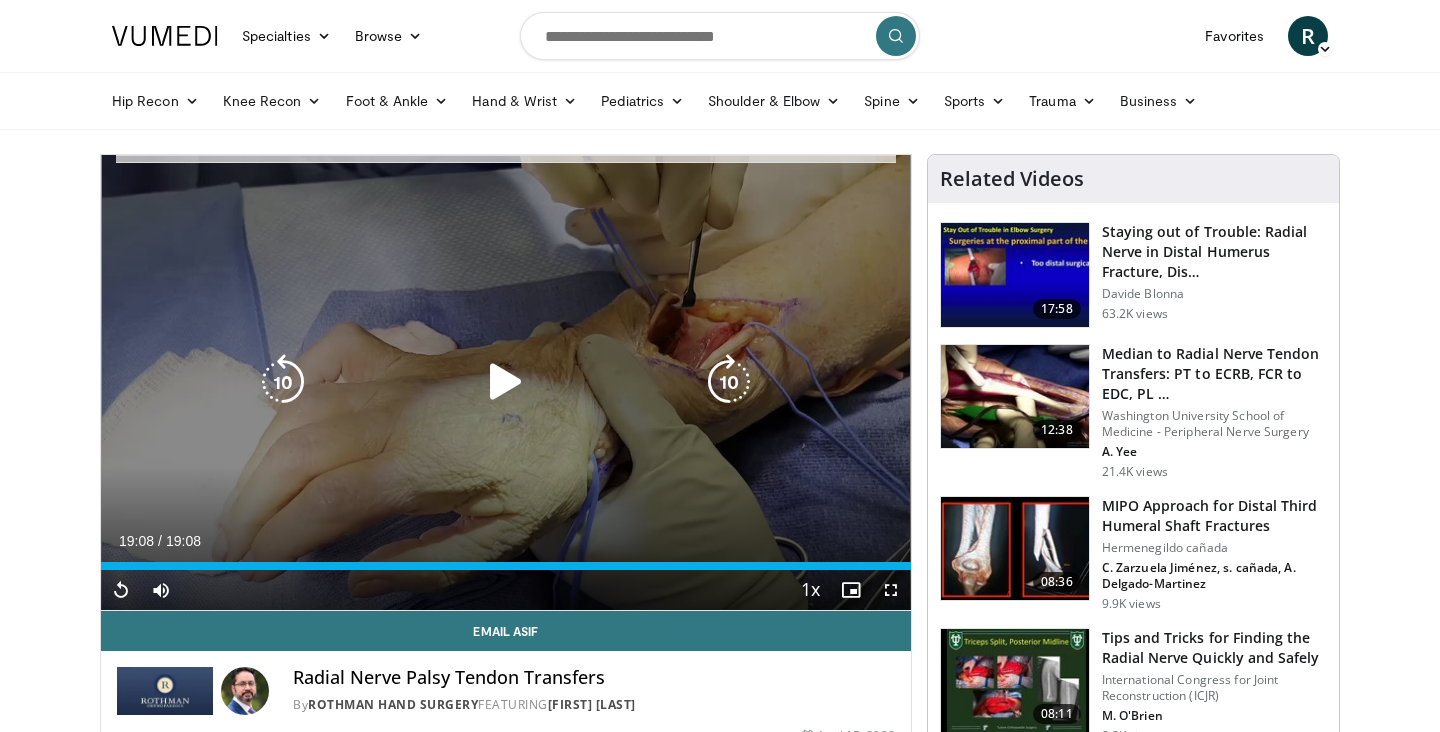 click on "10 seconds
Tap to unmute" at bounding box center (506, 382) 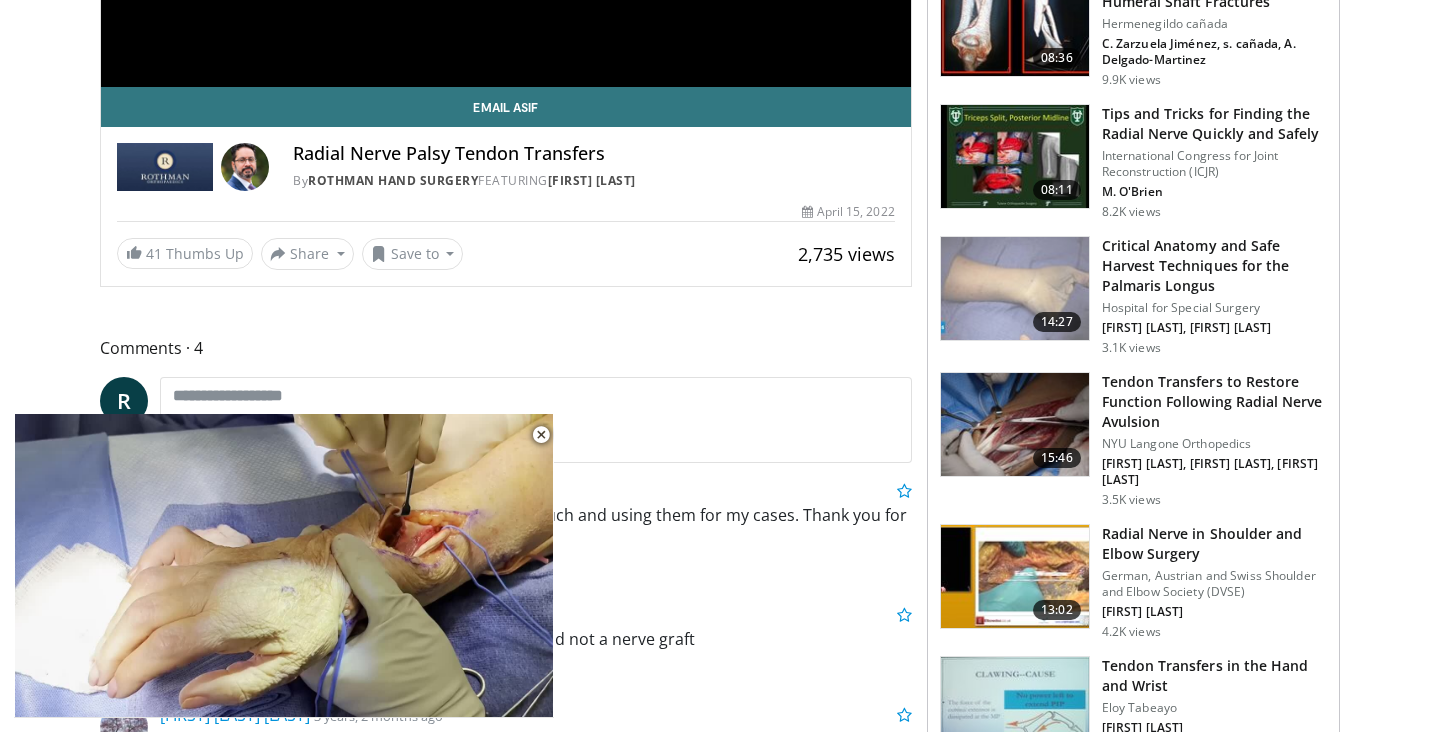 scroll, scrollTop: 525, scrollLeft: 0, axis: vertical 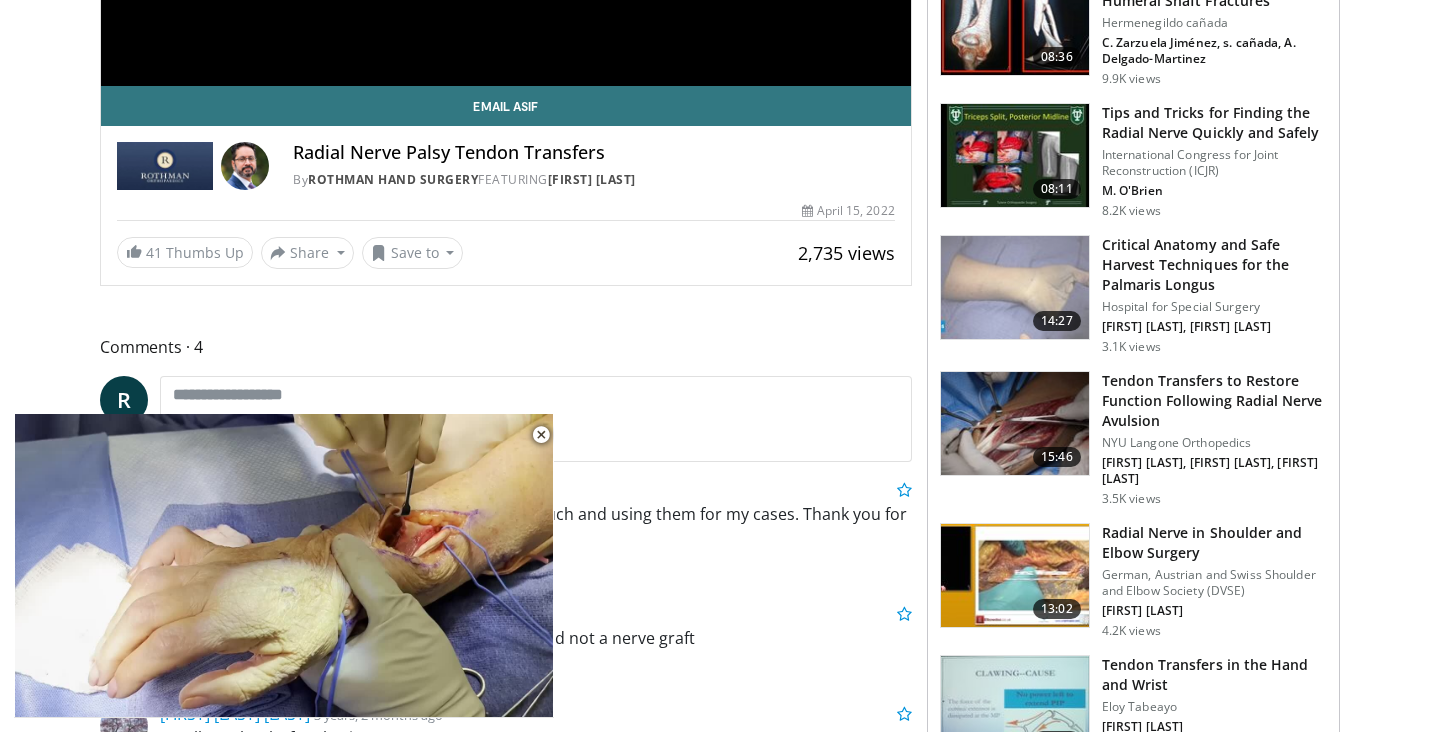 click at bounding box center (1015, 424) 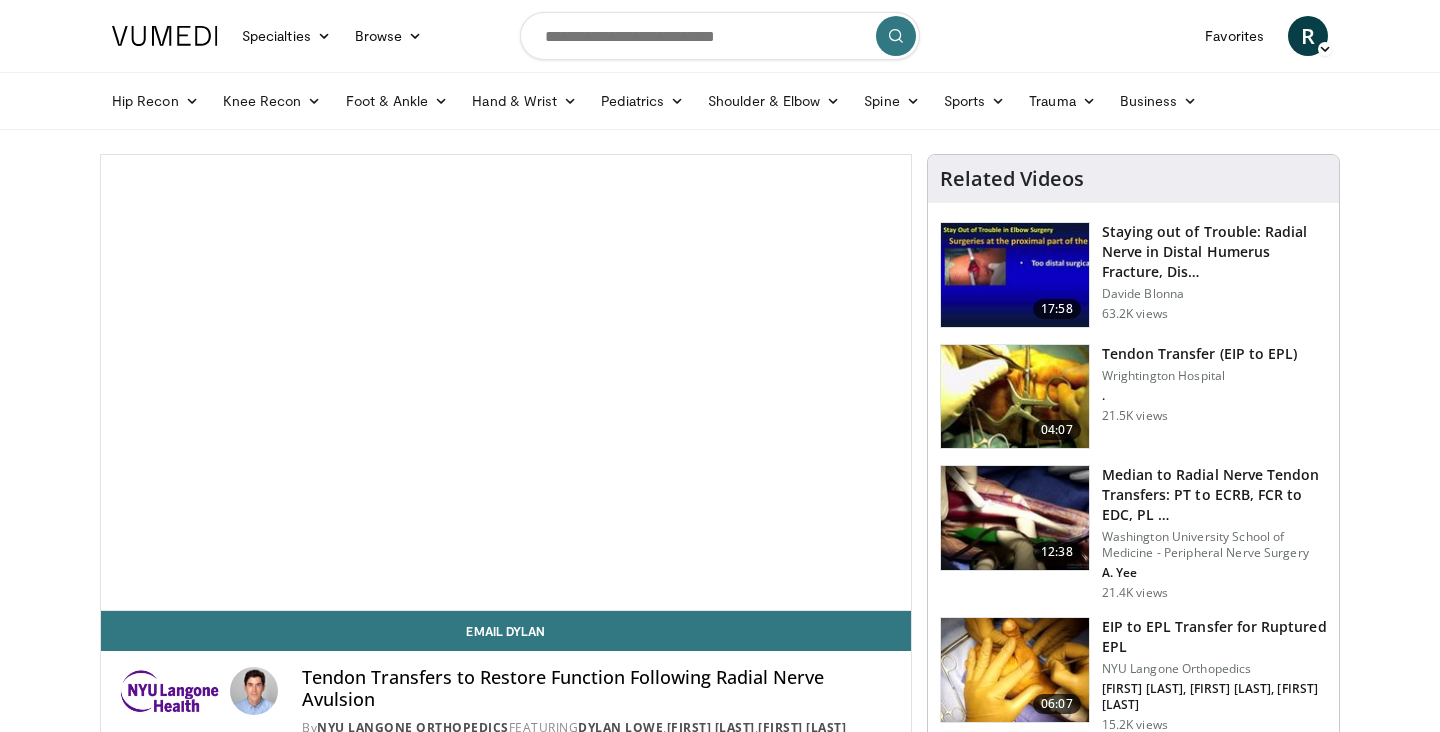 scroll, scrollTop: 0, scrollLeft: 0, axis: both 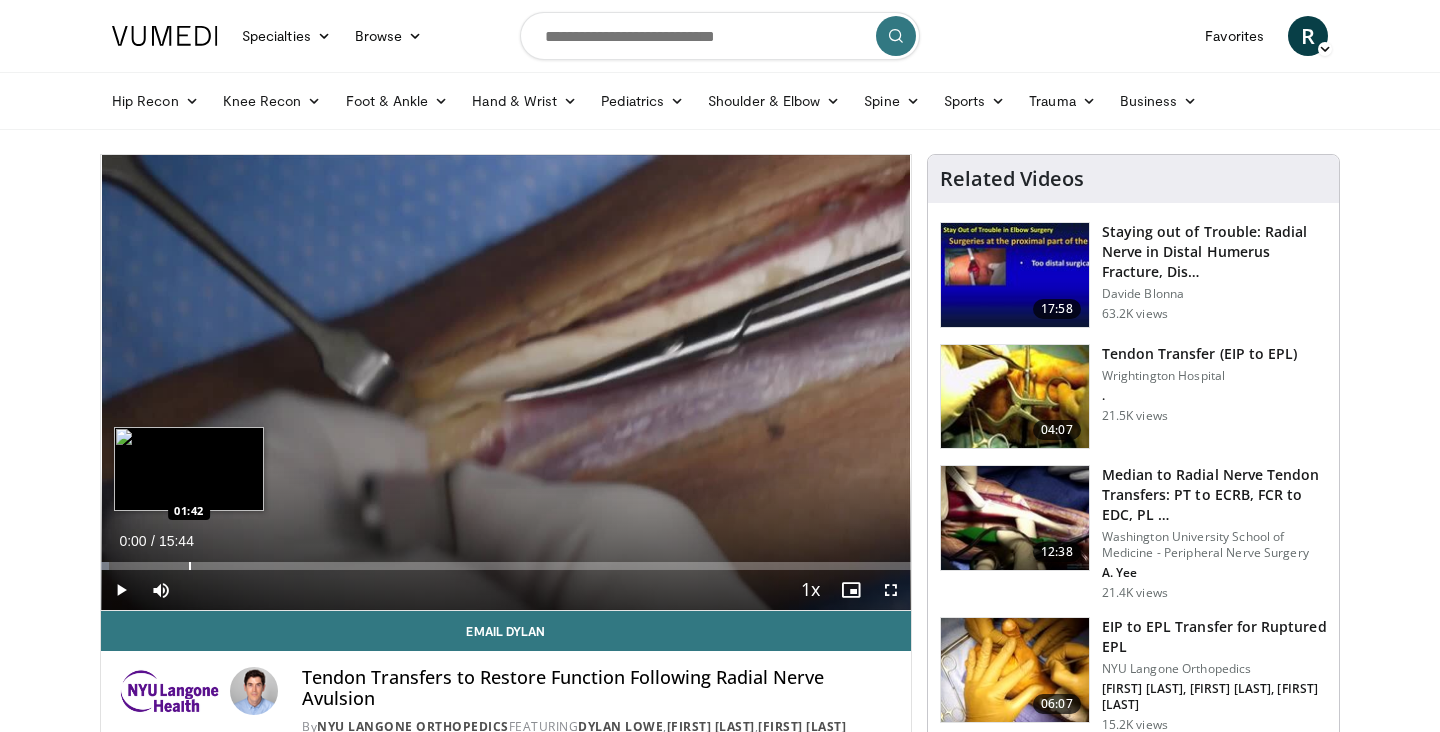 click on "Loaded :  1.04% 00:00 01:42" at bounding box center (506, 560) 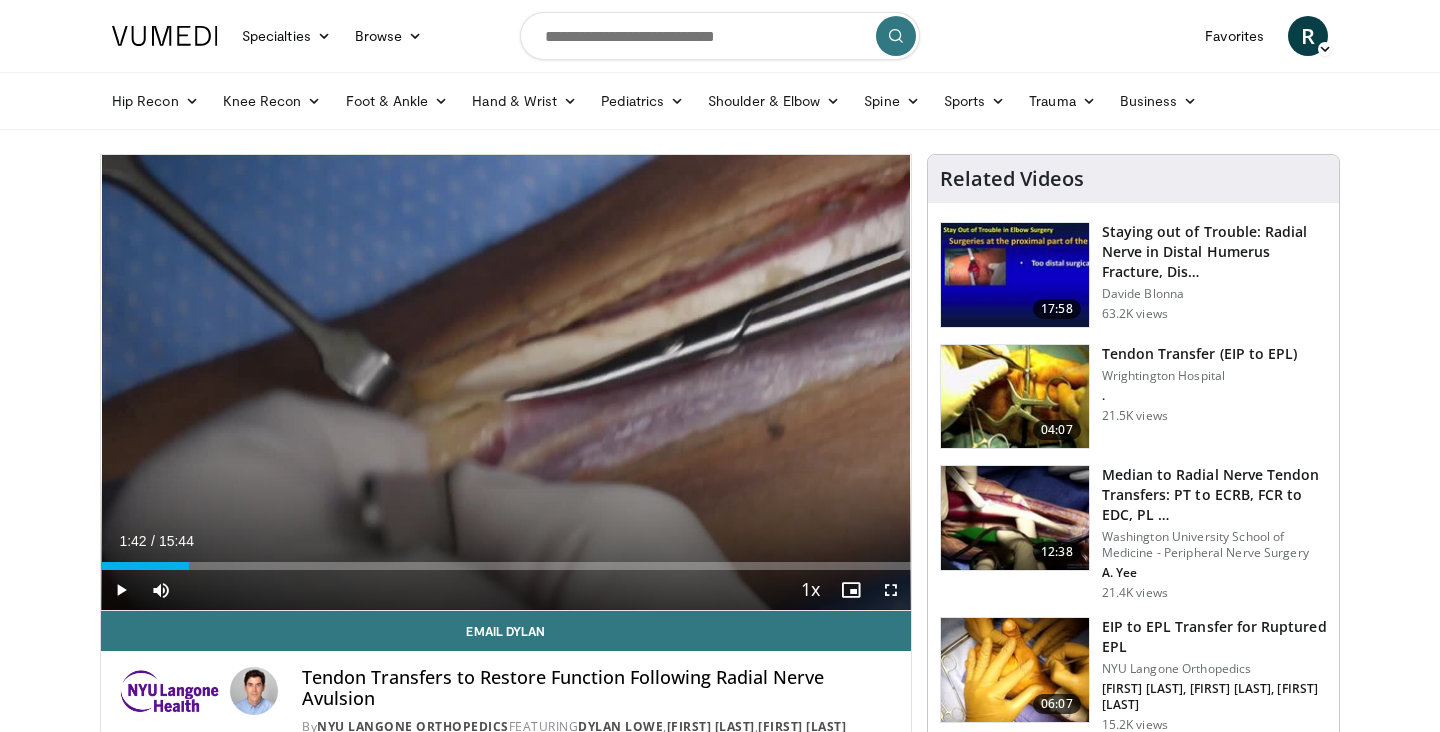 click at bounding box center [121, 590] 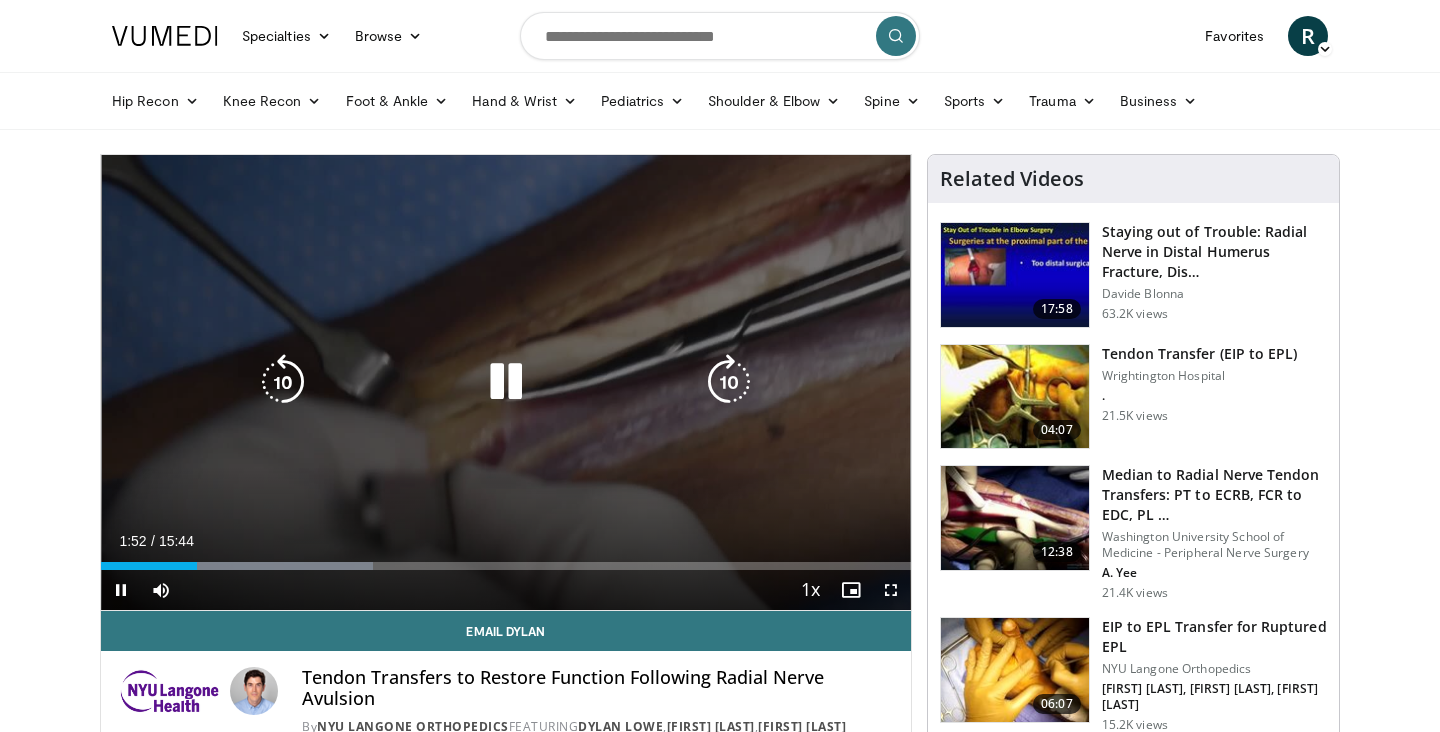 click on "**********" at bounding box center (506, 383) 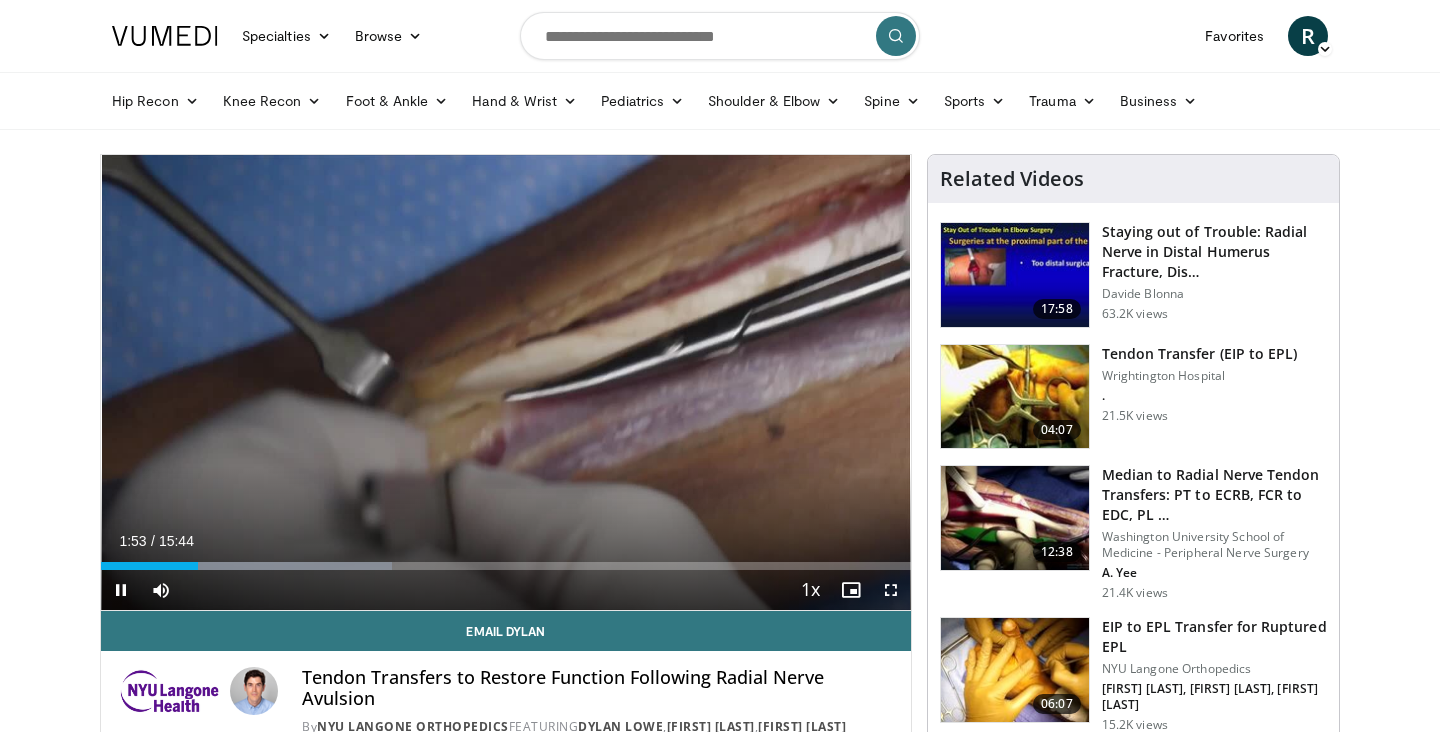 click on "Current Time  1:53 / Duration  15:44 Pause Skip Backward Skip Forward Mute 100% Loaded :  35.97% 01:53 04:39 Stream Type  LIVE Seek to live, currently behind live LIVE   1x Playback Rate 0.5x 0.75x 1x , selected 1.25x 1.5x 1.75x 2x Chapters Chapters Descriptions descriptions off , selected Captions captions off , selected Audio Track en (Main) , selected Fullscreen Enable picture-in-picture mode" at bounding box center [506, 590] 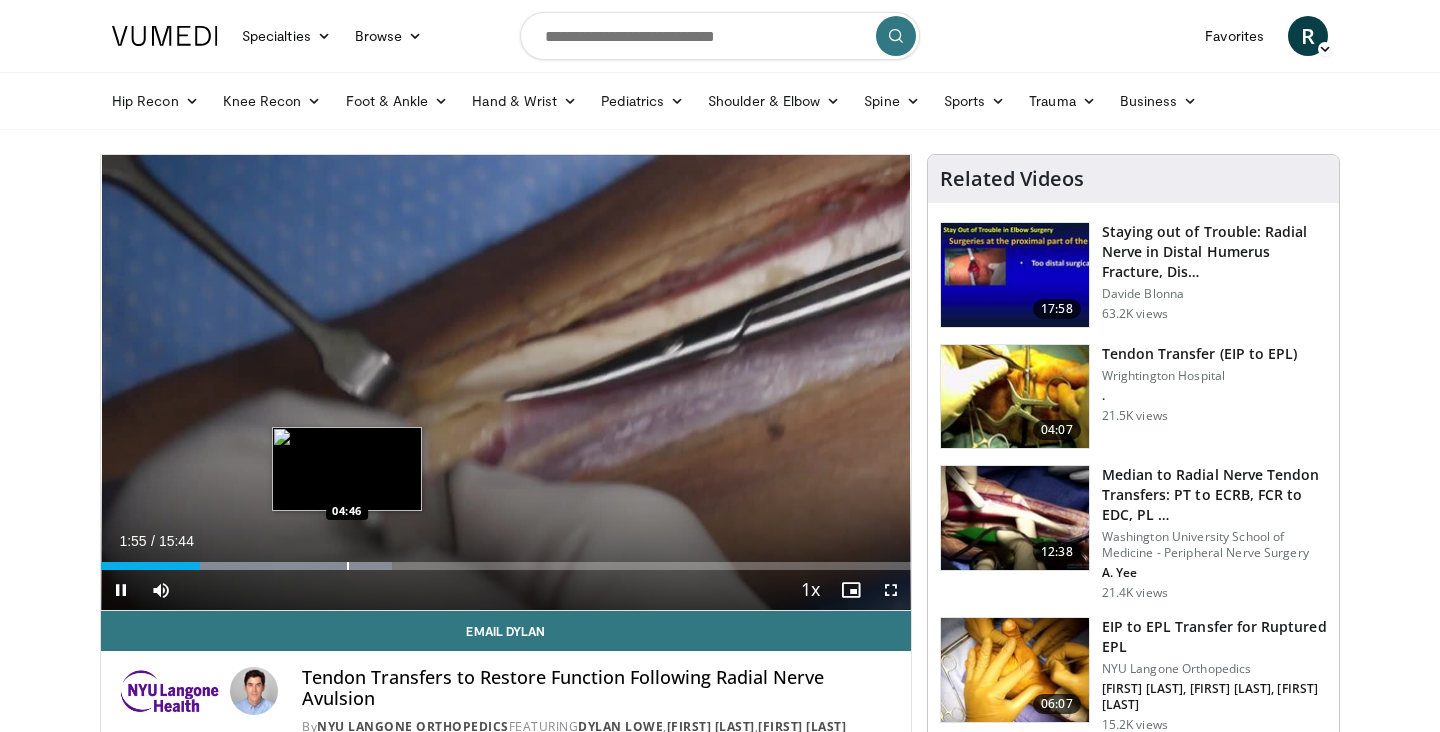 click at bounding box center [348, 566] 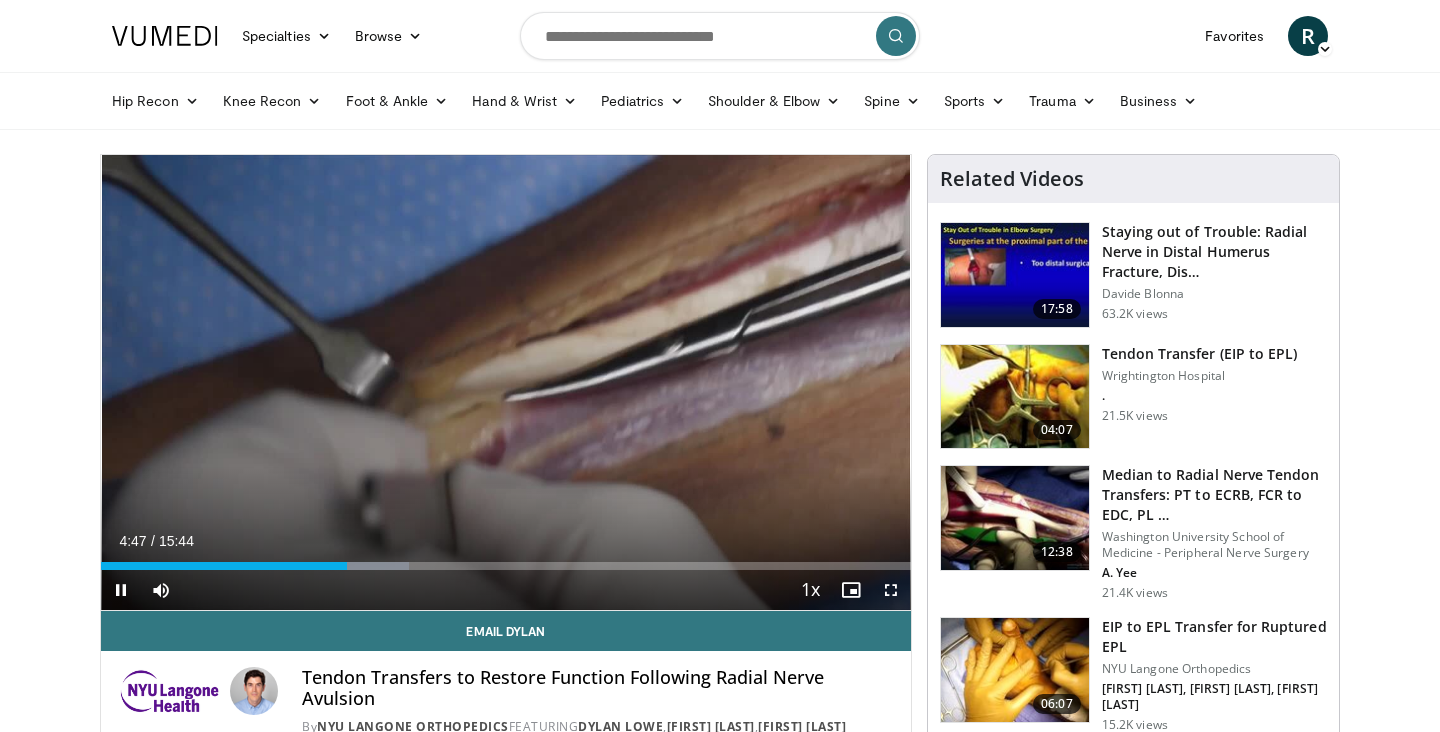 click on "Current Time  4:47 / Duration  15:44 Pause Skip Backward Skip Forward Mute 100% Loaded :  38.09% 04:47 05:16 Stream Type  LIVE Seek to live, currently behind live LIVE   1x Playback Rate 0.5x 0.75x 1x , selected 1.25x 1.5x 1.75x 2x Chapters Chapters Descriptions descriptions off , selected Captions captions off , selected Audio Track en (Main) , selected Fullscreen Enable picture-in-picture mode" at bounding box center (506, 590) 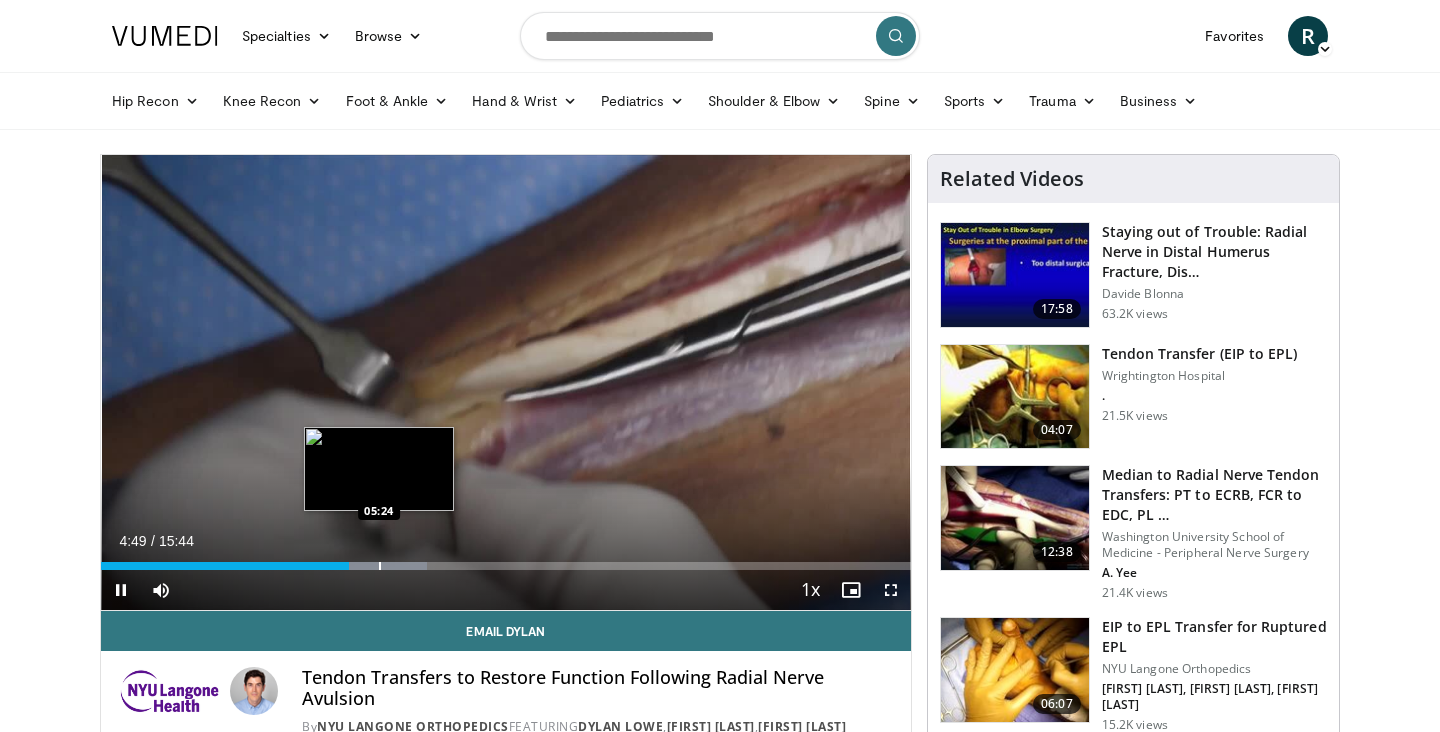 click at bounding box center (380, 566) 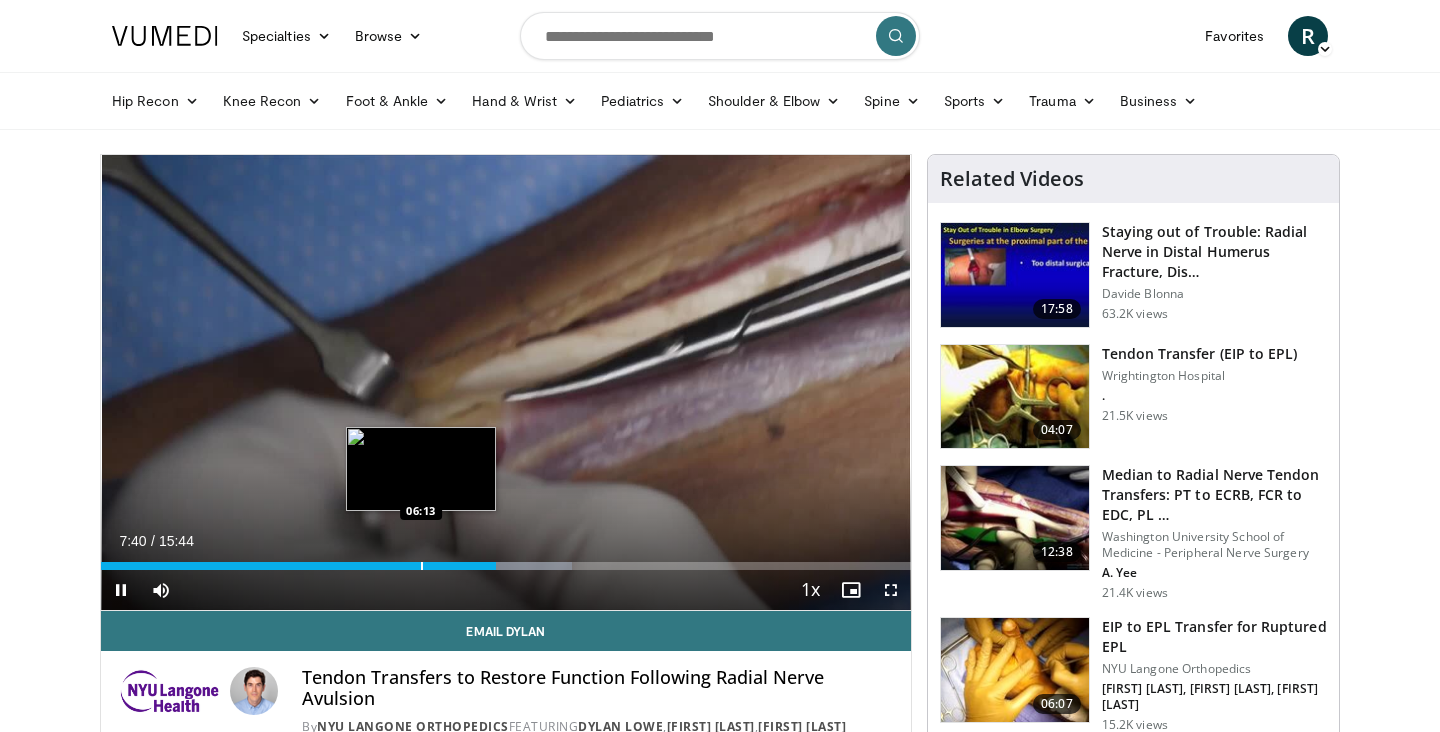 click on "Loaded :  58.20% 07:40 06:13" at bounding box center (506, 560) 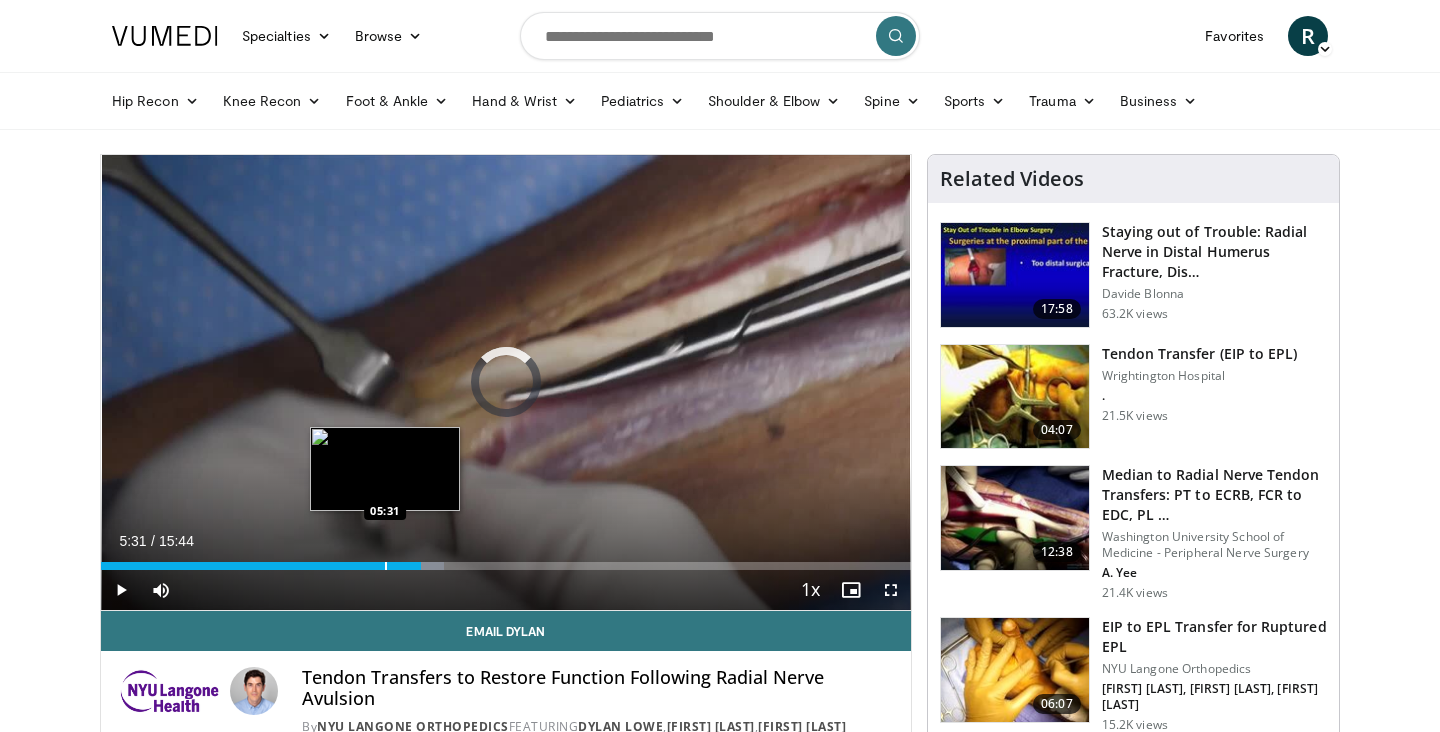 click at bounding box center [386, 566] 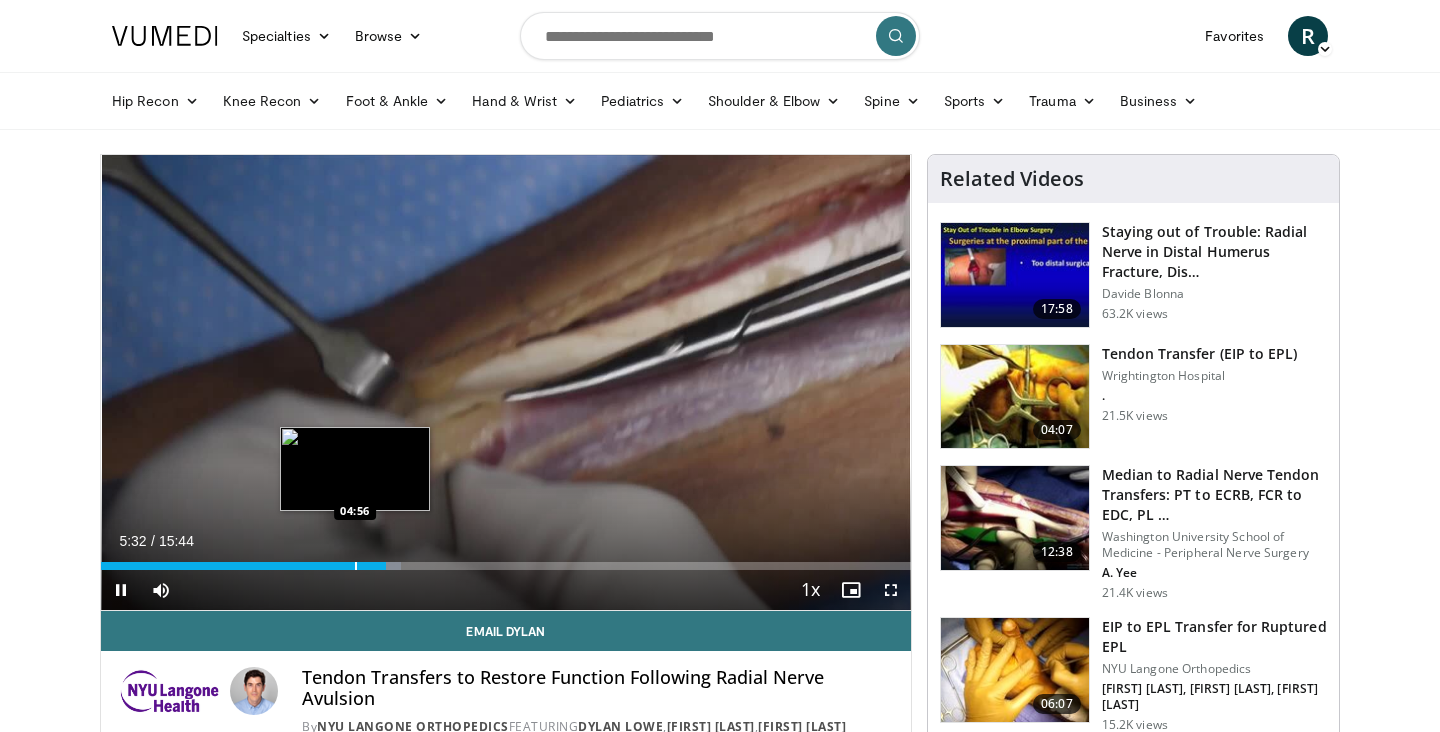 click at bounding box center [356, 566] 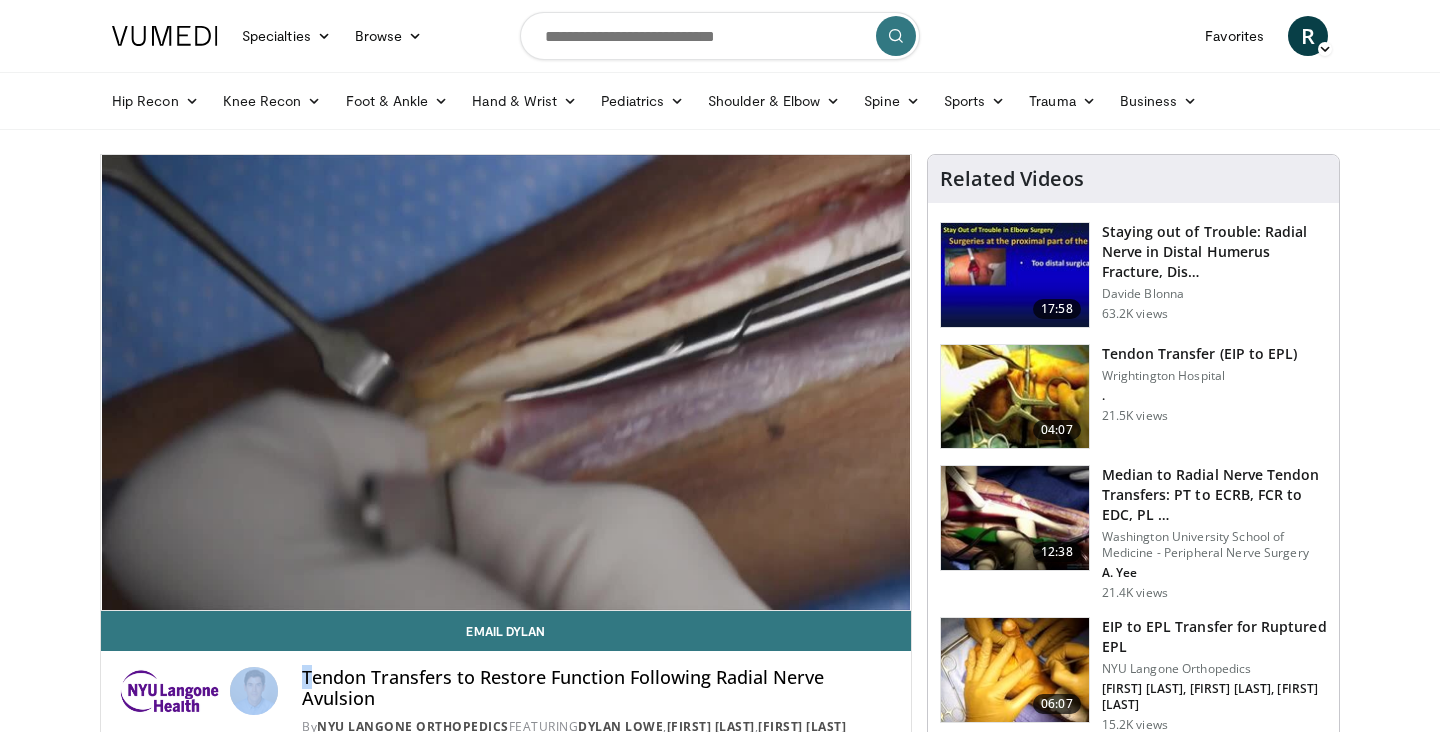 drag, startPoint x: 363, startPoint y: 676, endPoint x: 318, endPoint y: 676, distance: 45 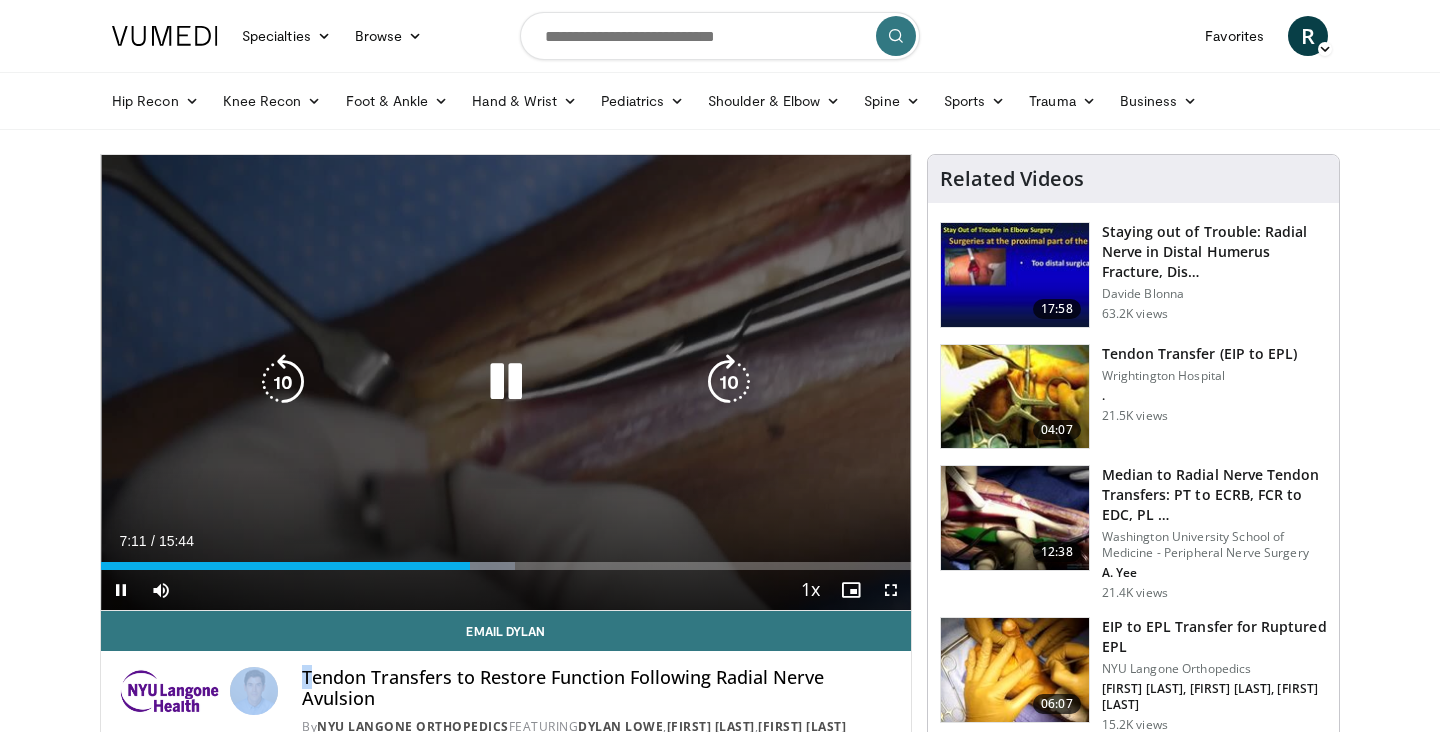 click at bounding box center (506, 382) 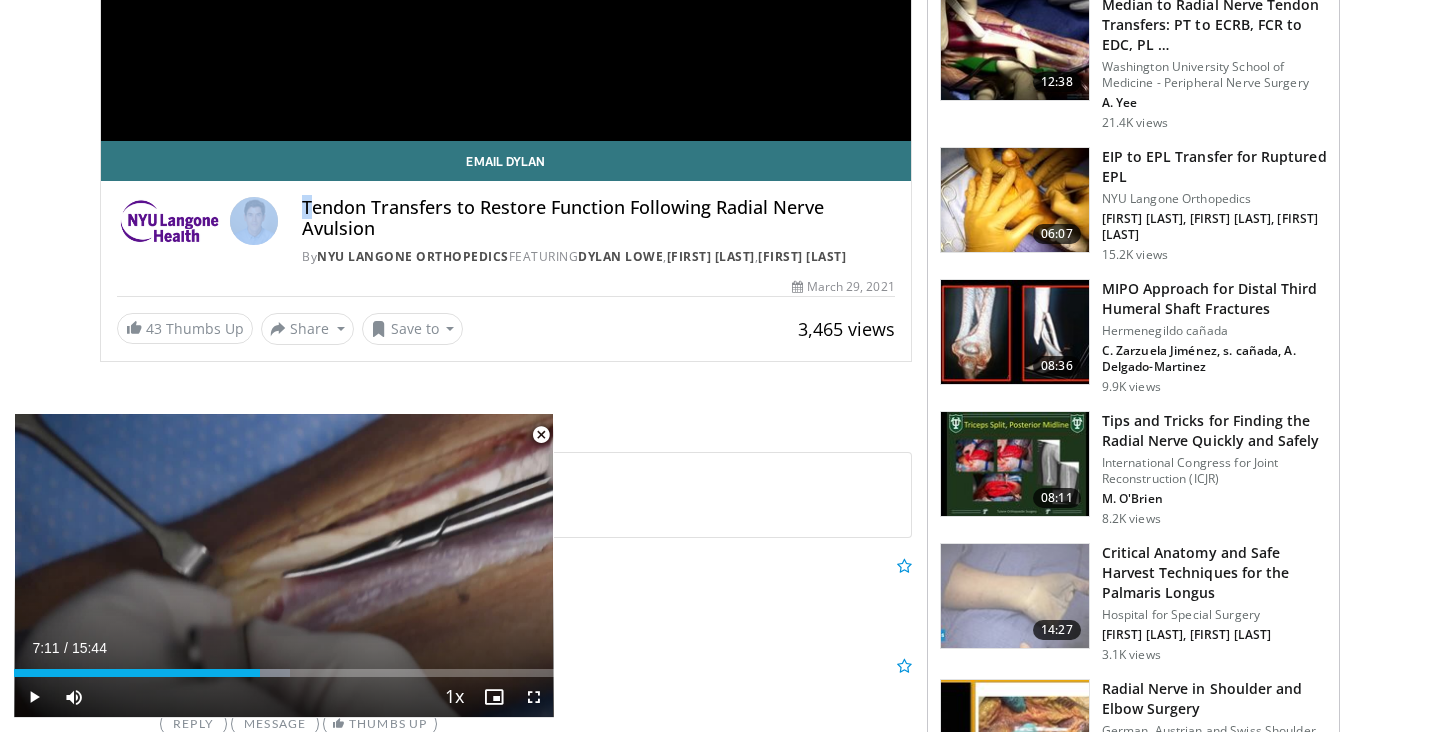 scroll, scrollTop: 473, scrollLeft: 0, axis: vertical 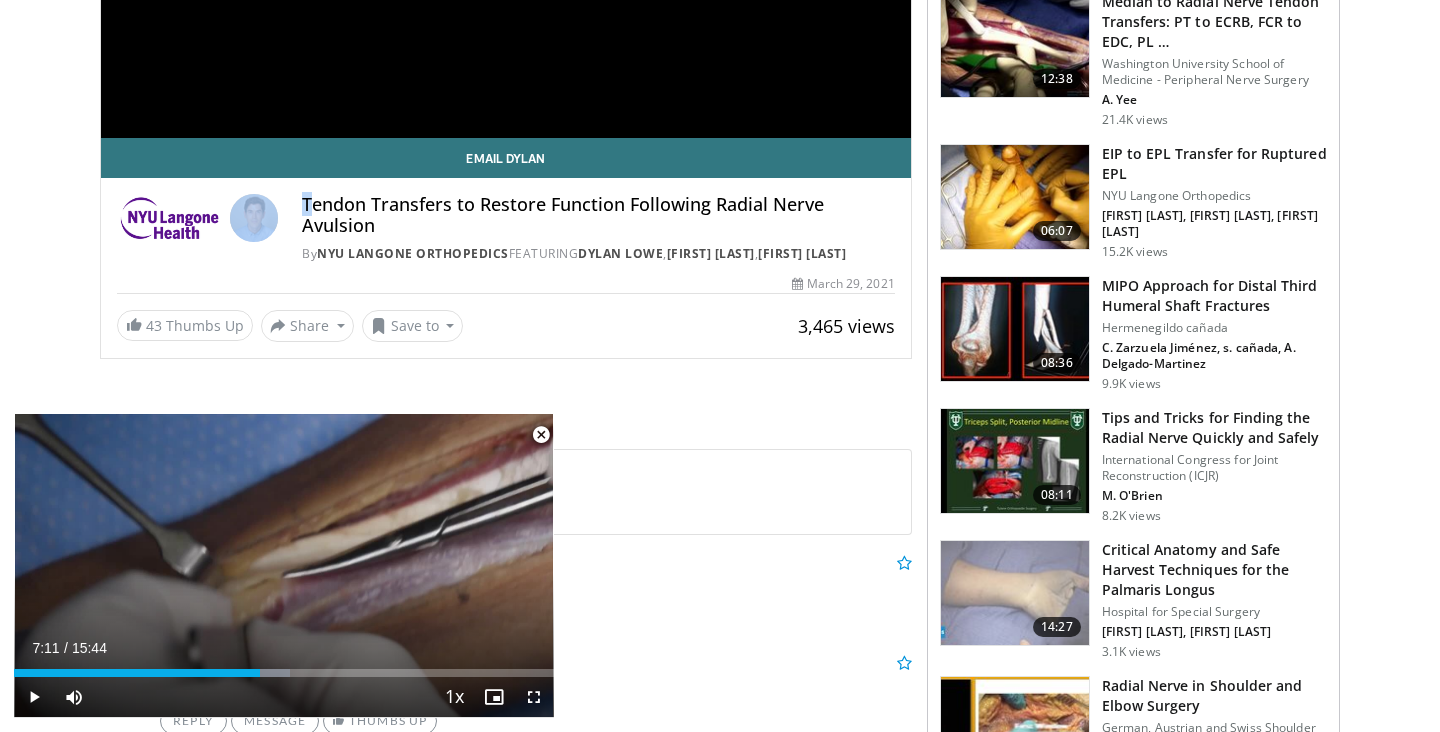 click at bounding box center (541, 435) 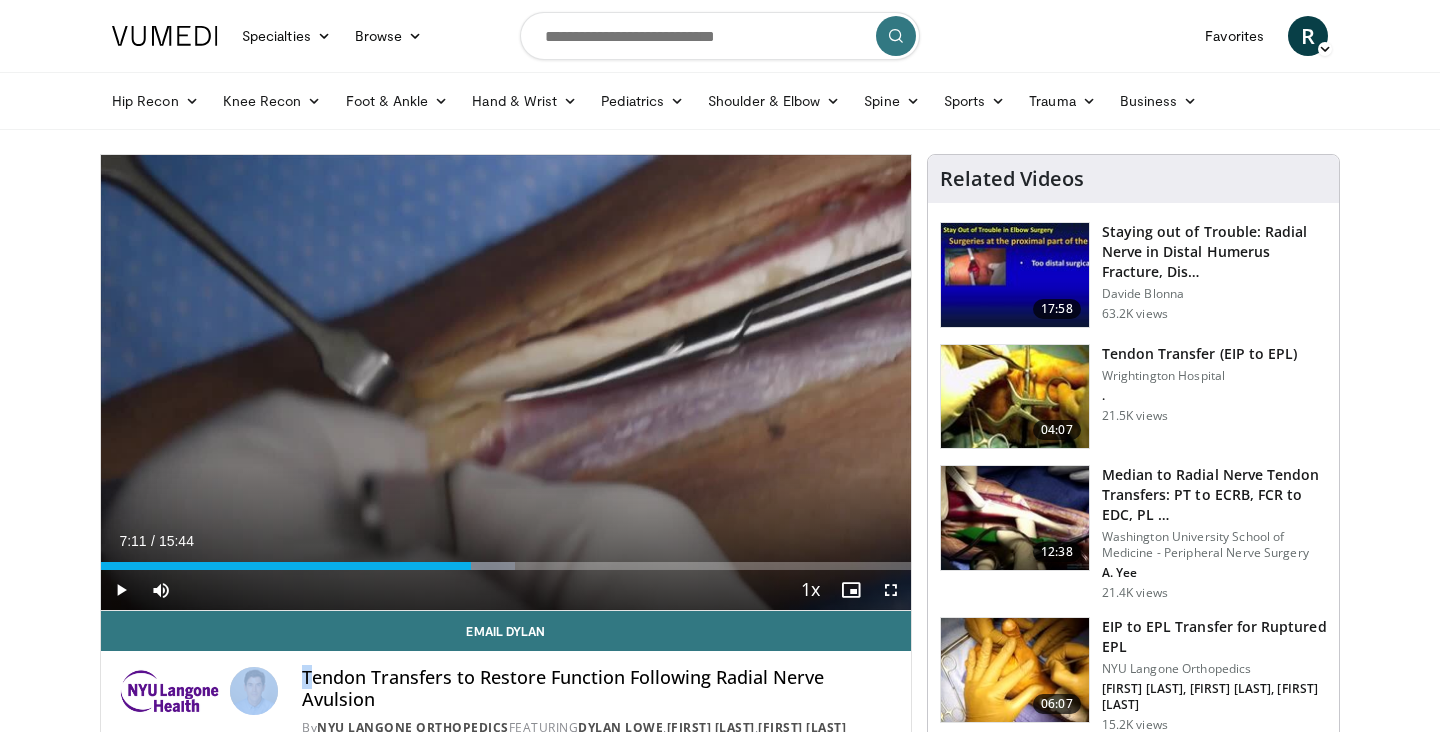 scroll, scrollTop: 0, scrollLeft: 0, axis: both 